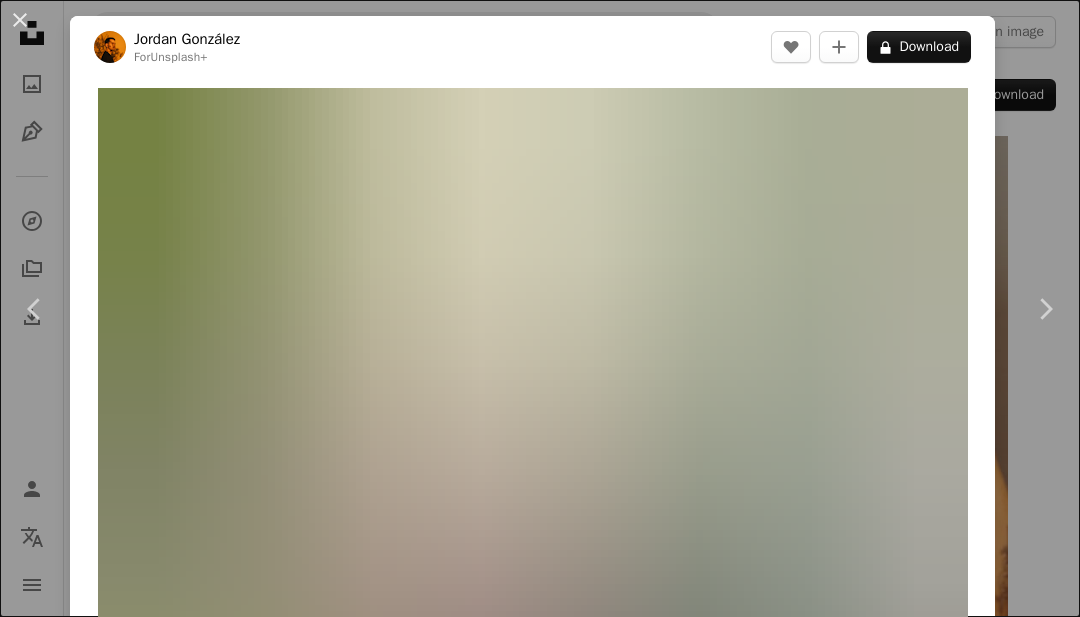 scroll, scrollTop: 7136, scrollLeft: 0, axis: vertical 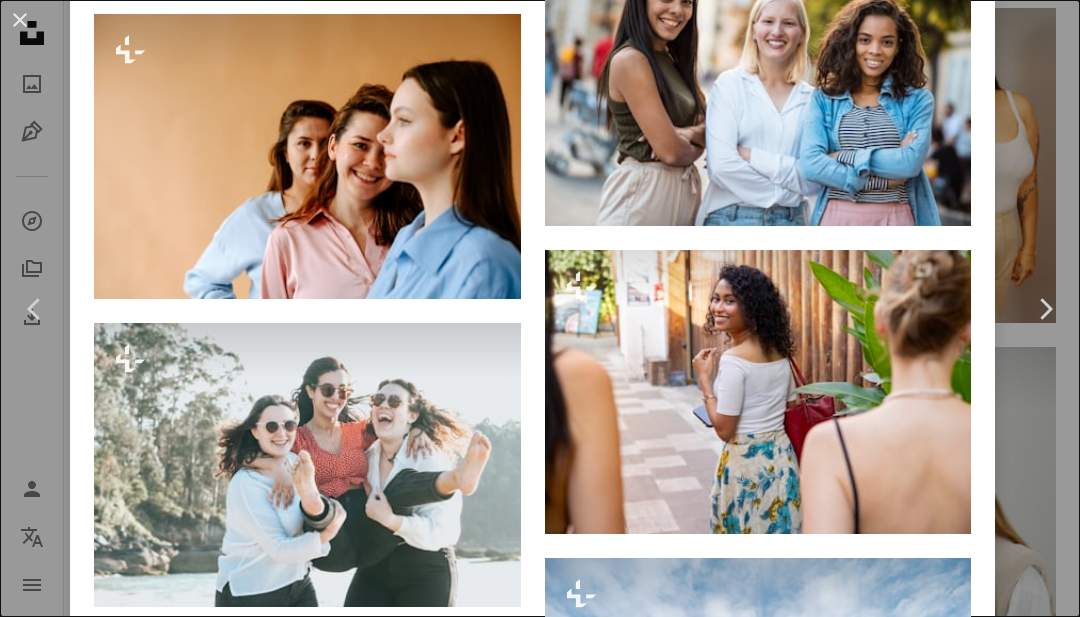 click at bounding box center (758, 83) 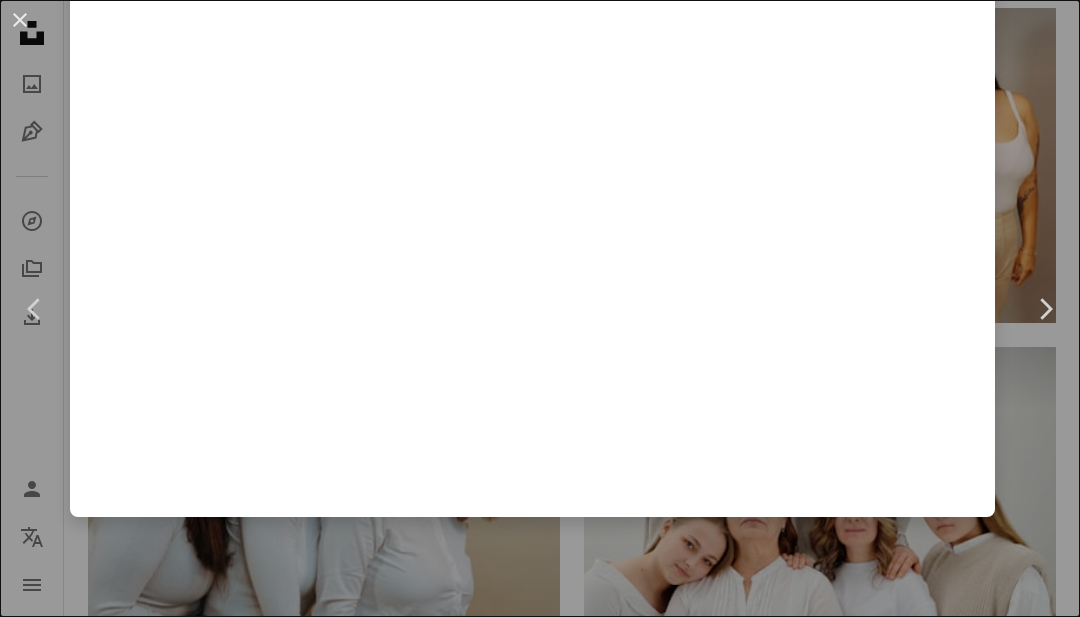 scroll, scrollTop: 0, scrollLeft: 0, axis: both 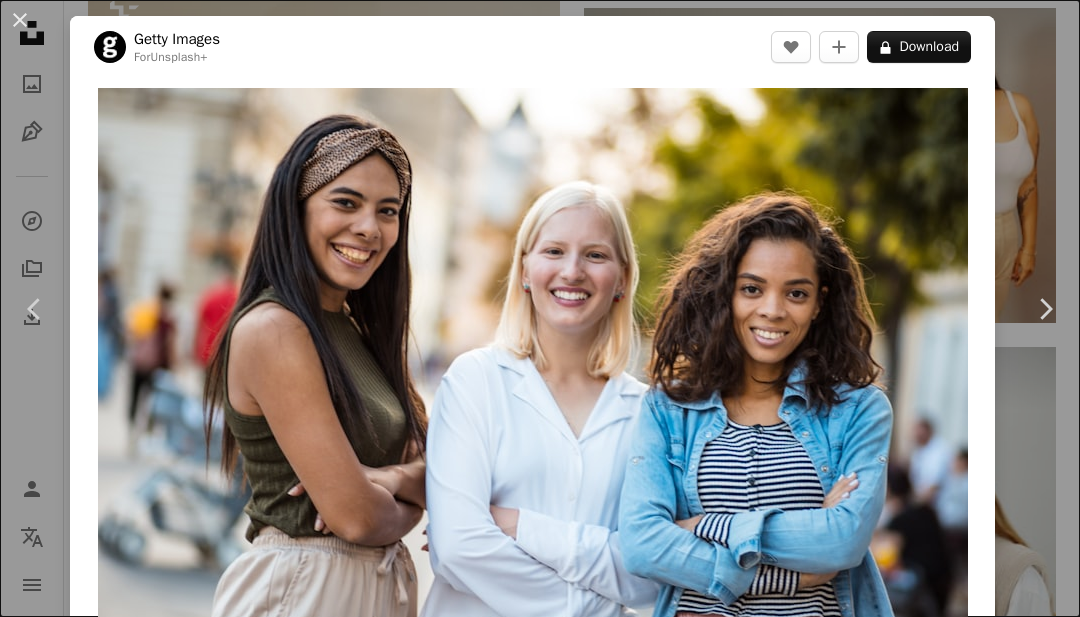 click at bounding box center (533, 378) 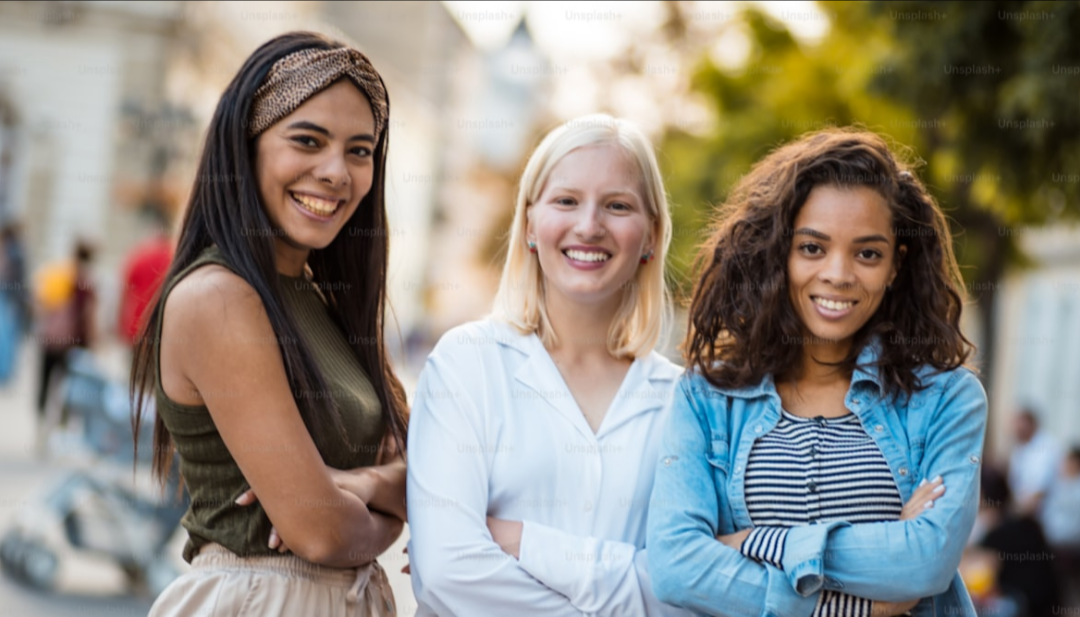 scroll, scrollTop: 9164, scrollLeft: 0, axis: vertical 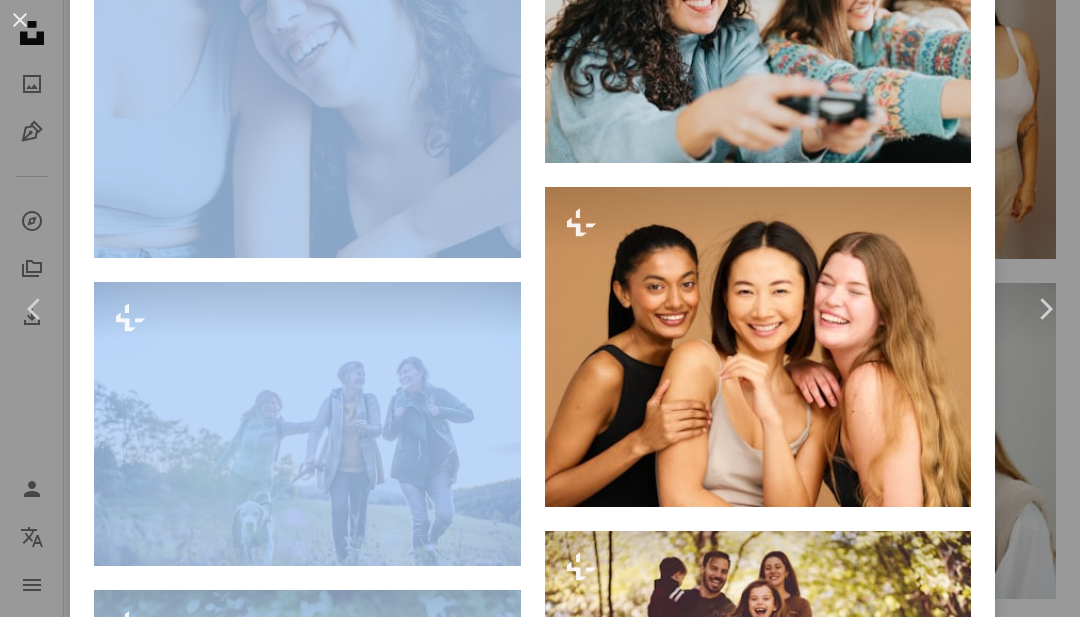 click at bounding box center (758, -288) 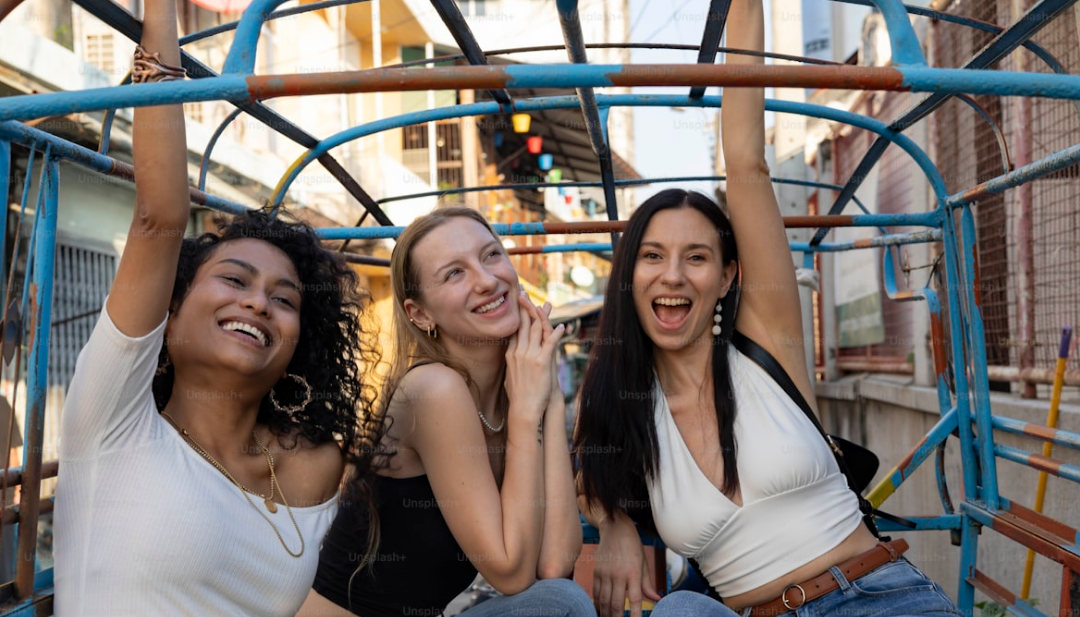 scroll, scrollTop: 0, scrollLeft: 0, axis: both 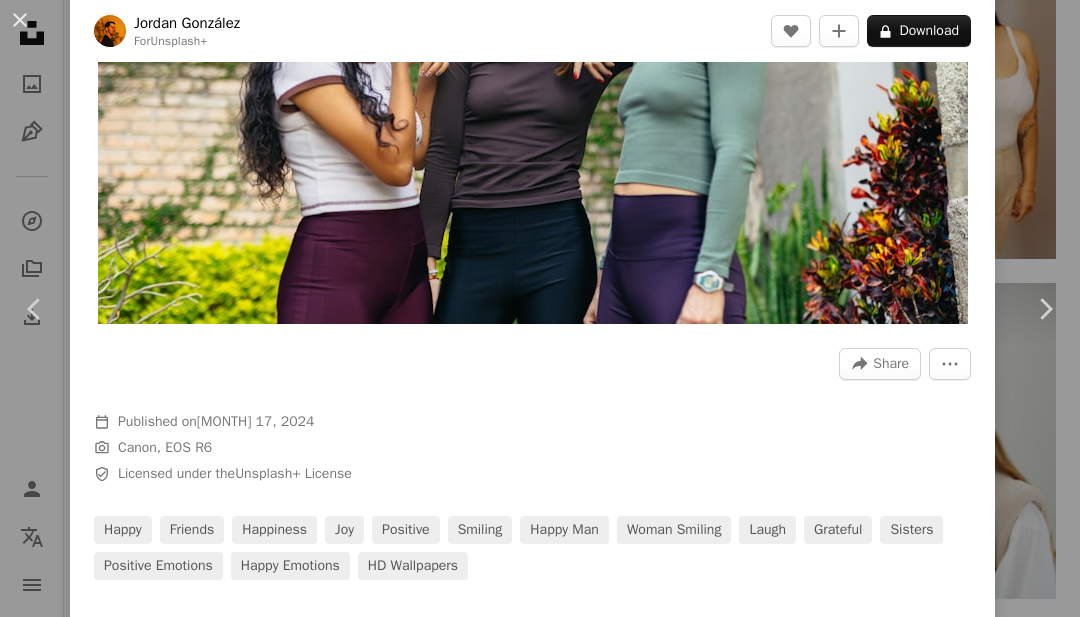 click on "friends" at bounding box center (192, 530) 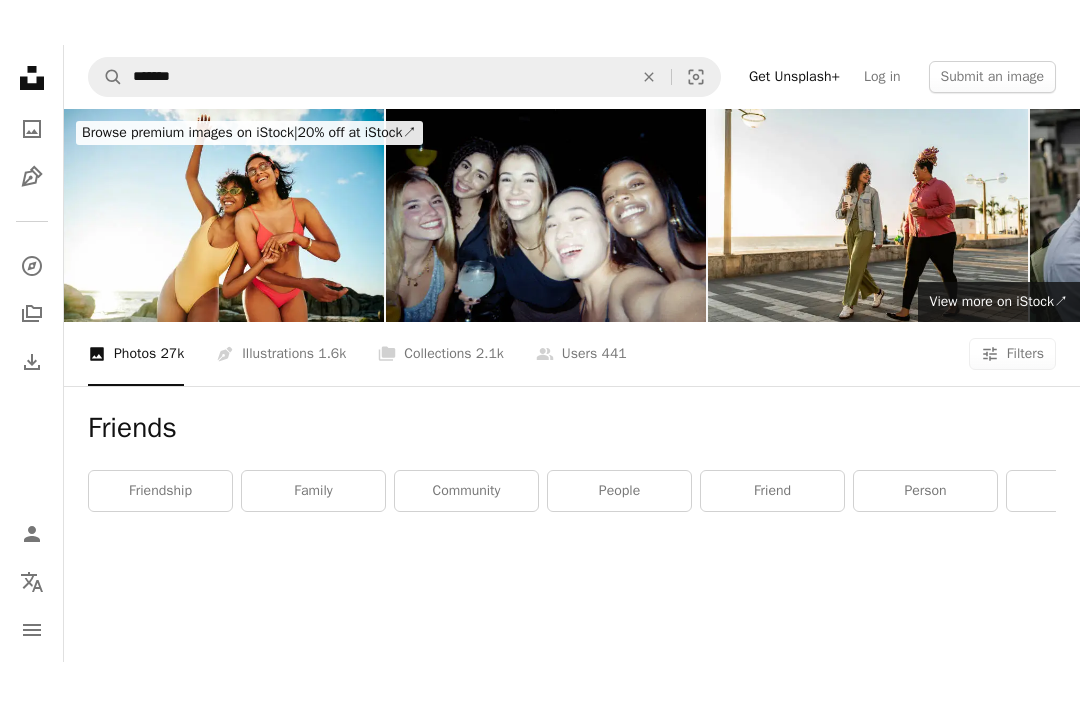 scroll, scrollTop: 64, scrollLeft: 0, axis: vertical 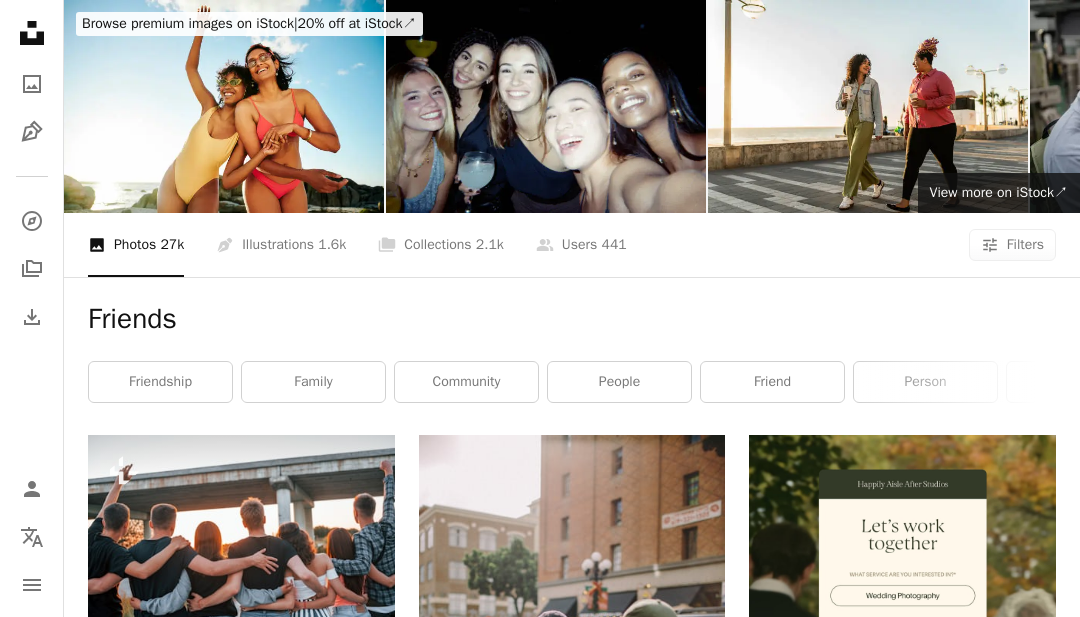 click at bounding box center [224, 106] 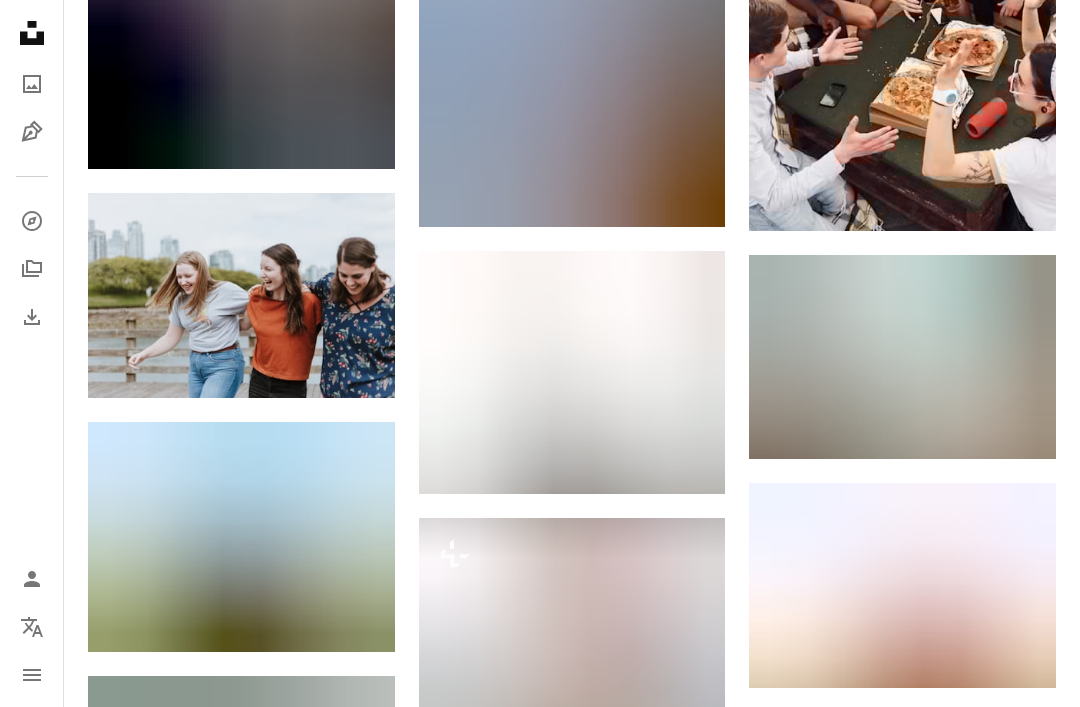 scroll, scrollTop: 1493, scrollLeft: 0, axis: vertical 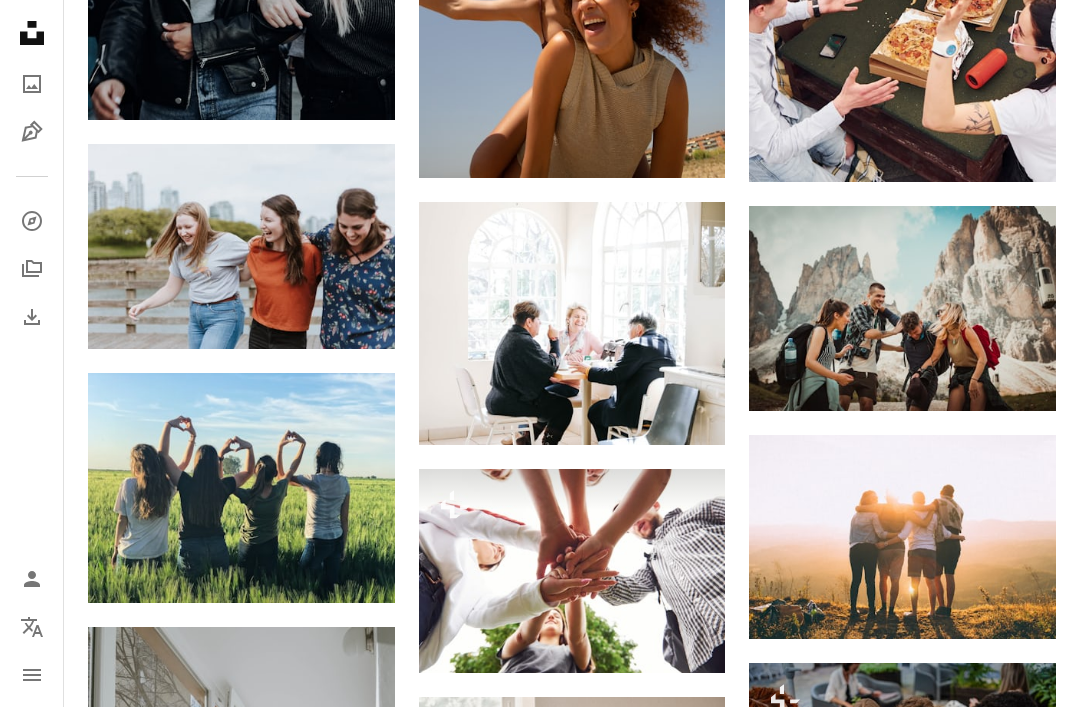 click at bounding box center (241, 246) 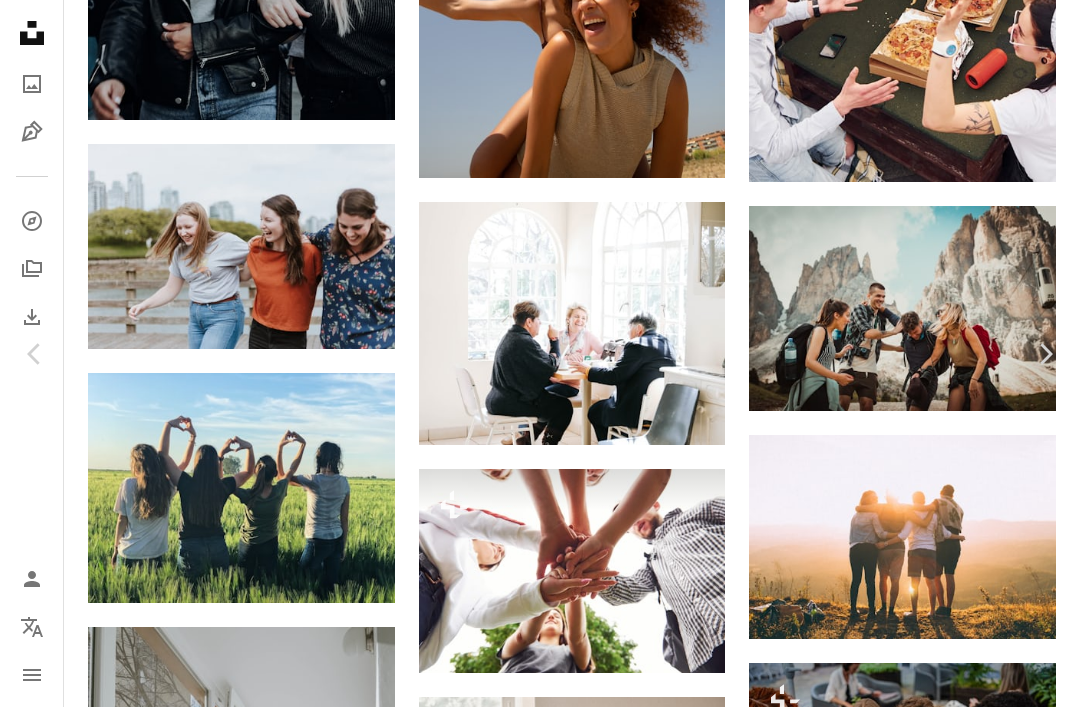 click at bounding box center (533, 2513) 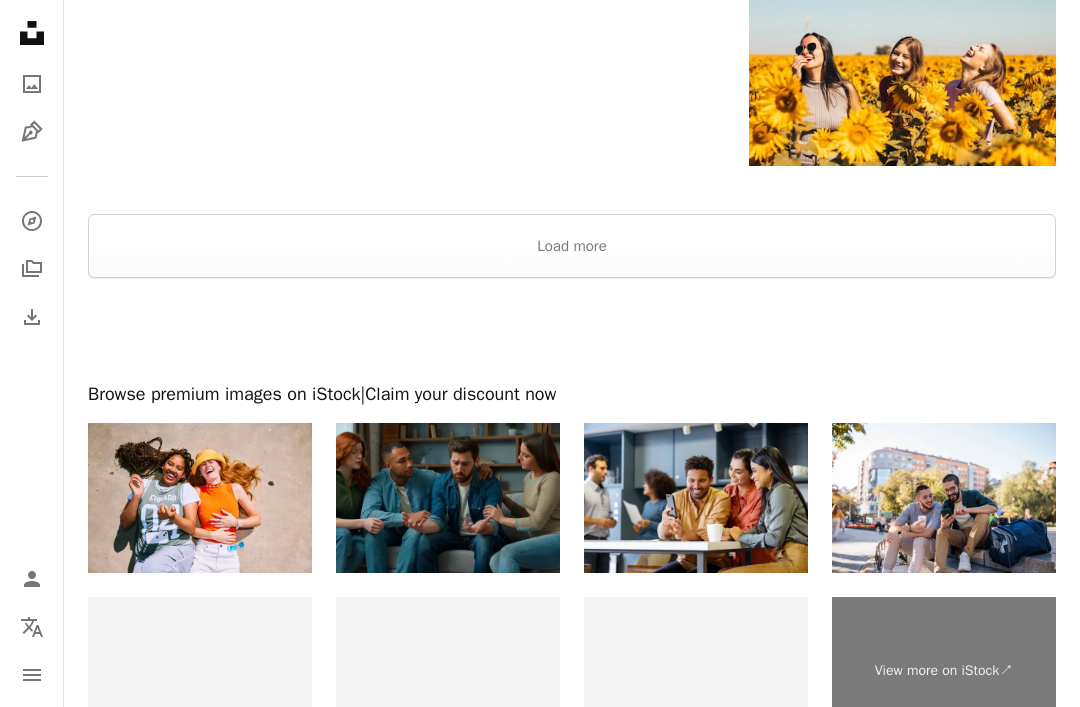 scroll, scrollTop: 2651, scrollLeft: 0, axis: vertical 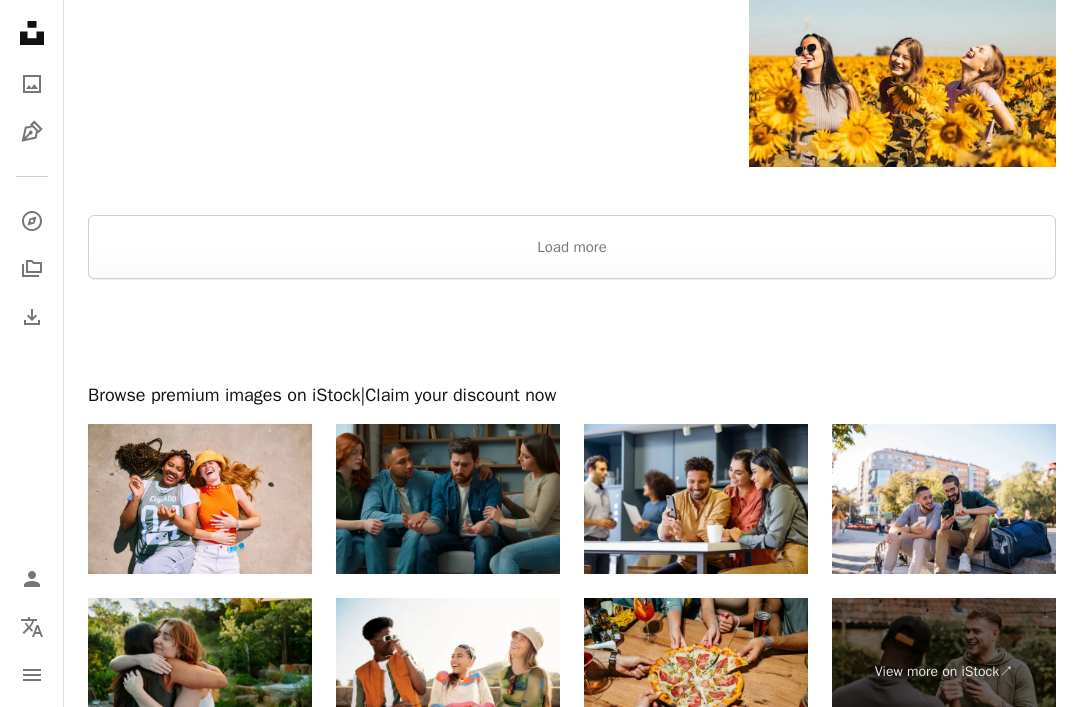 click on "Load more" at bounding box center (572, 247) 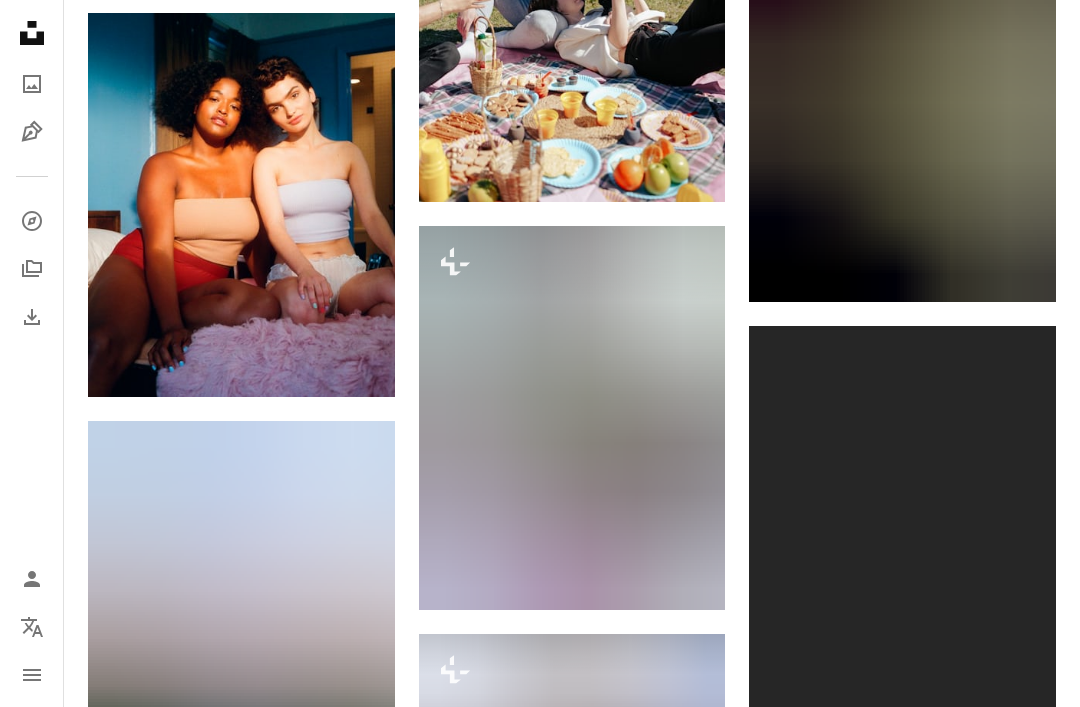 scroll, scrollTop: 27660, scrollLeft: 0, axis: vertical 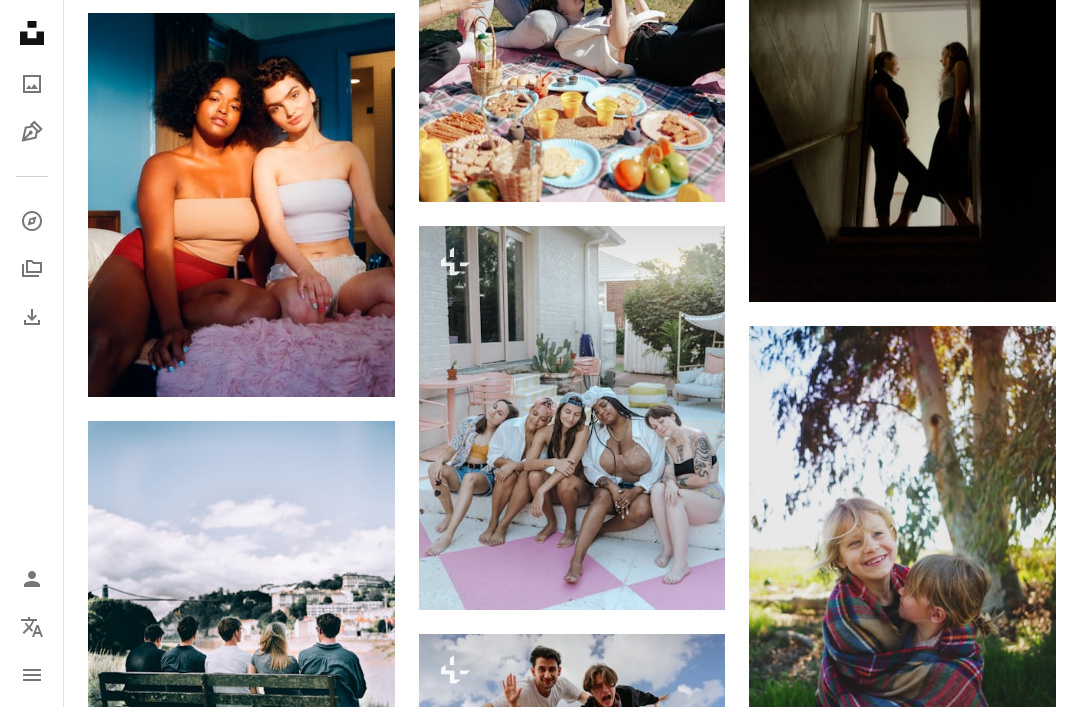 click at bounding box center [572, 417] 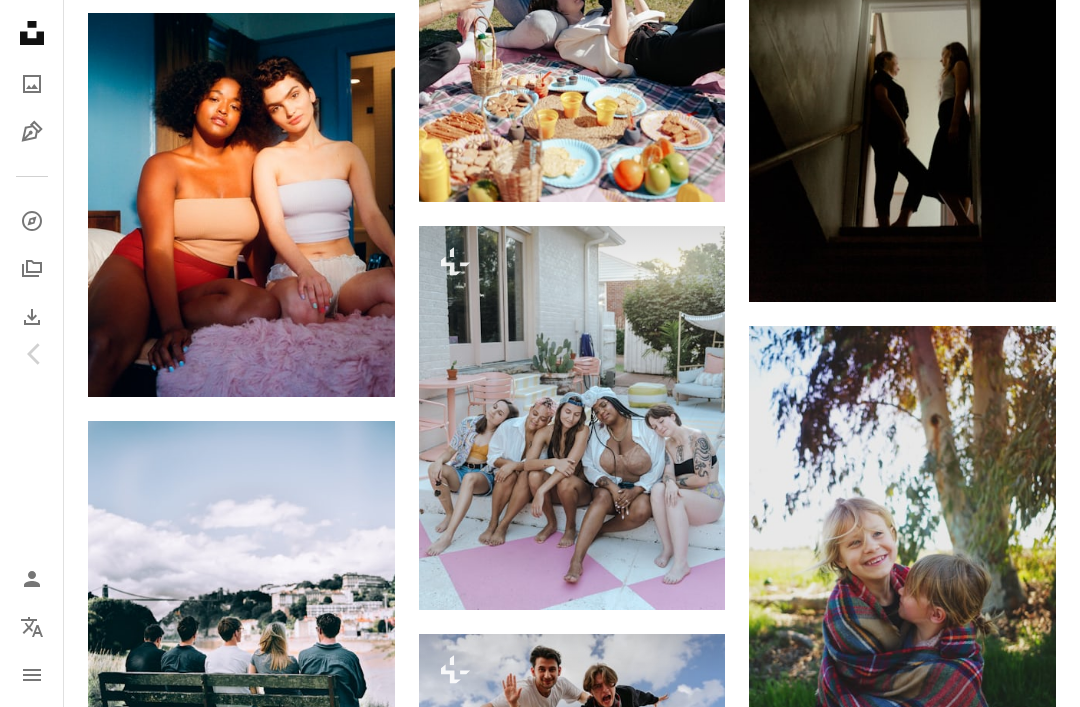 click at bounding box center (533, 3757) 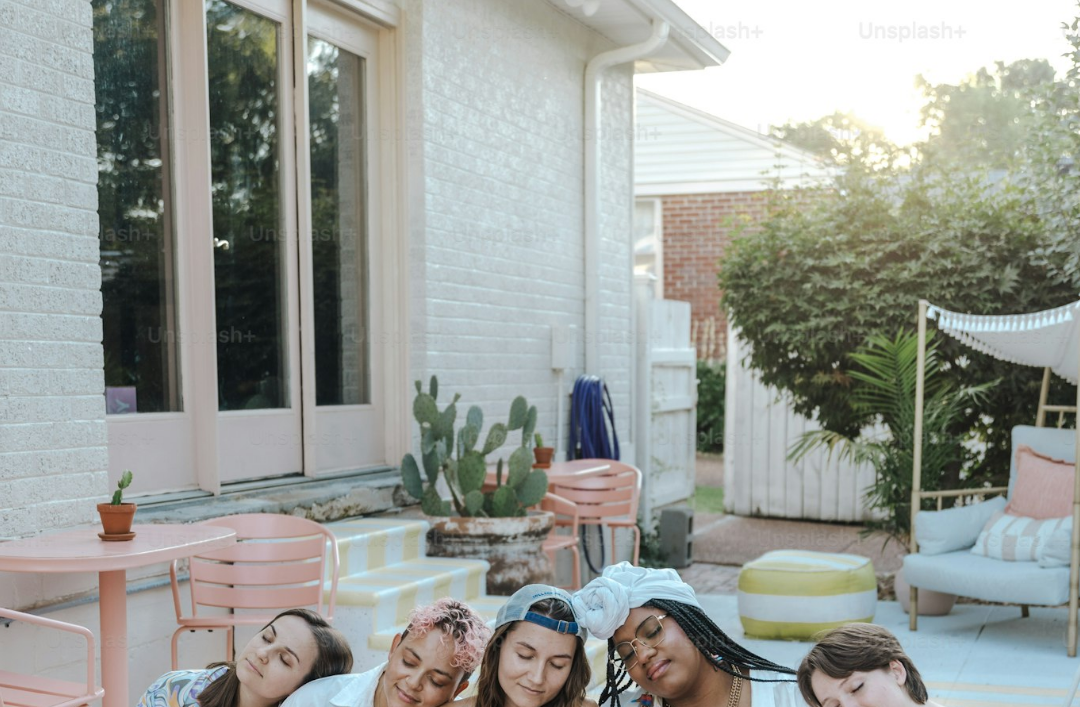 scroll, scrollTop: 323, scrollLeft: 0, axis: vertical 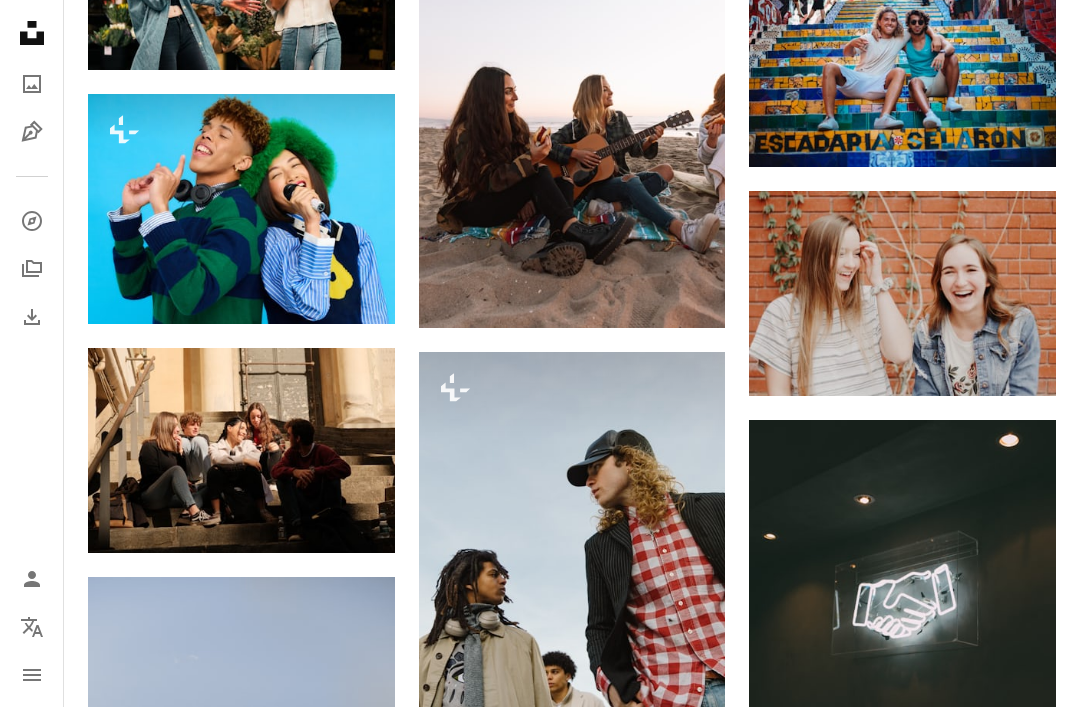 click at bounding box center [902, 293] 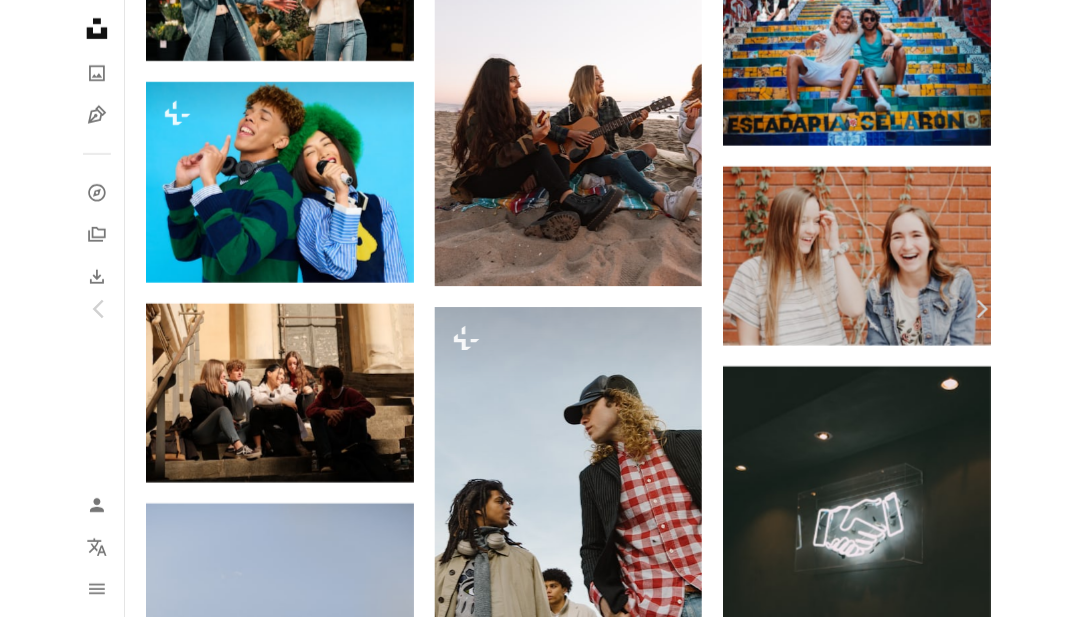 scroll, scrollTop: 40424, scrollLeft: 0, axis: vertical 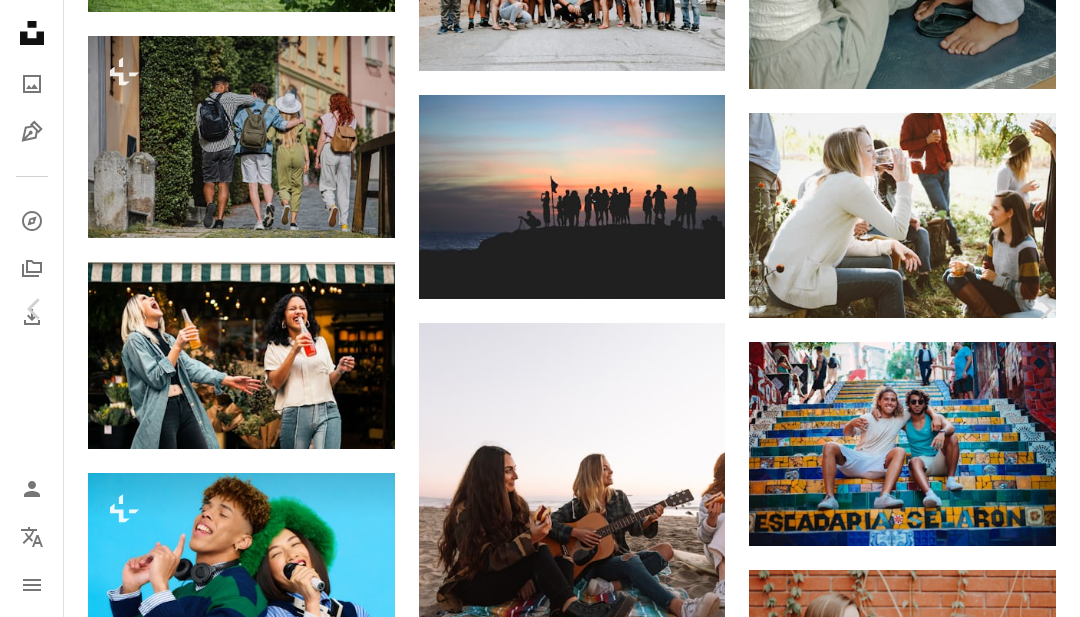 click at bounding box center [758, 5960] 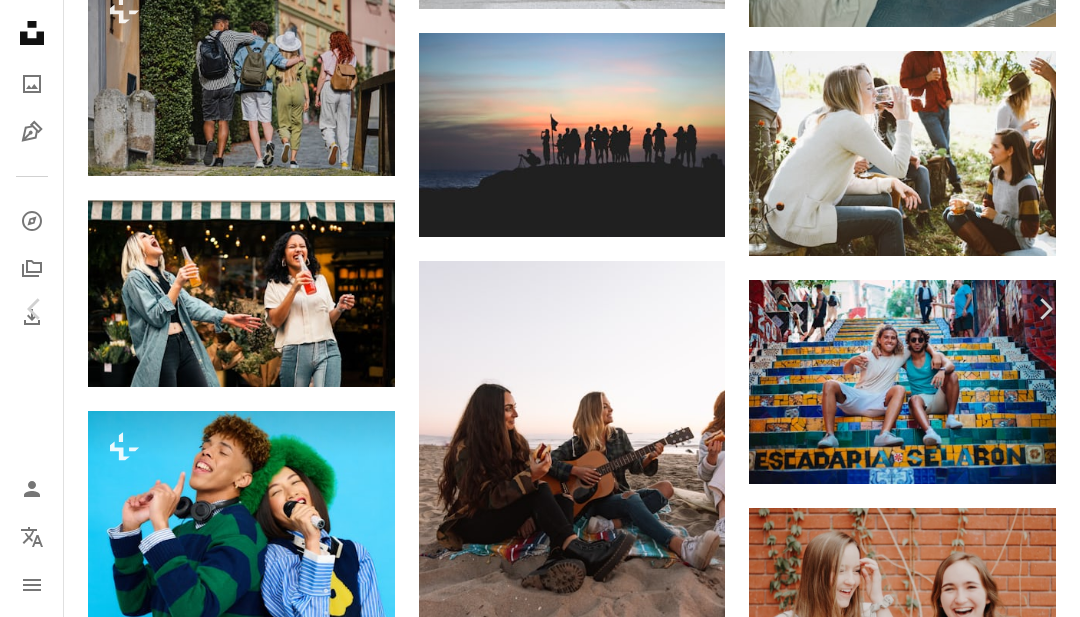 scroll, scrollTop: 40488, scrollLeft: 0, axis: vertical 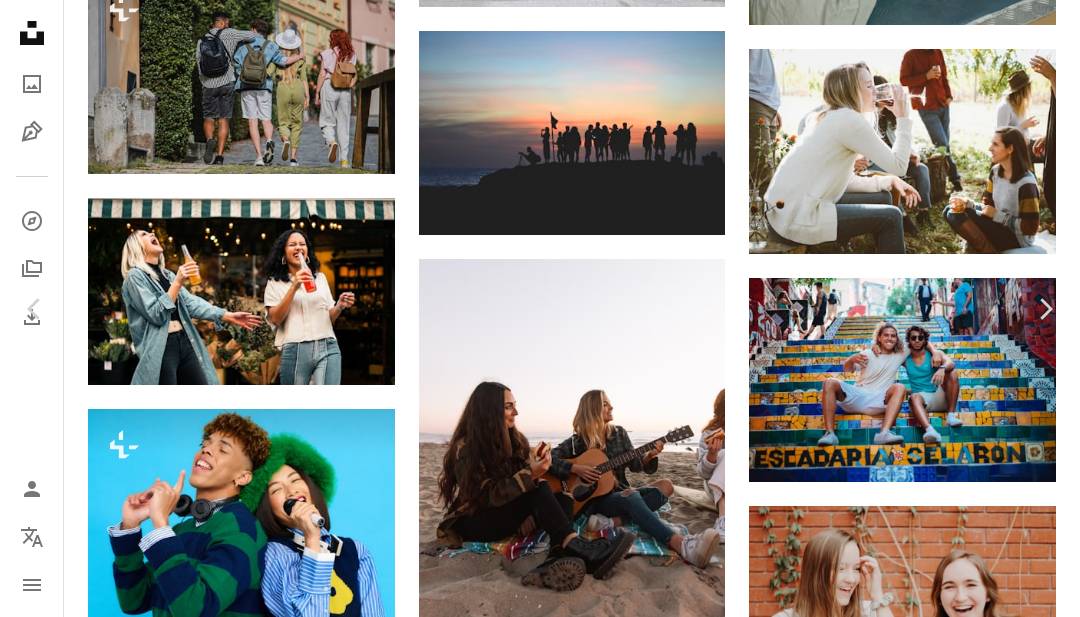 click on "best friends" at bounding box center [552, 6005] 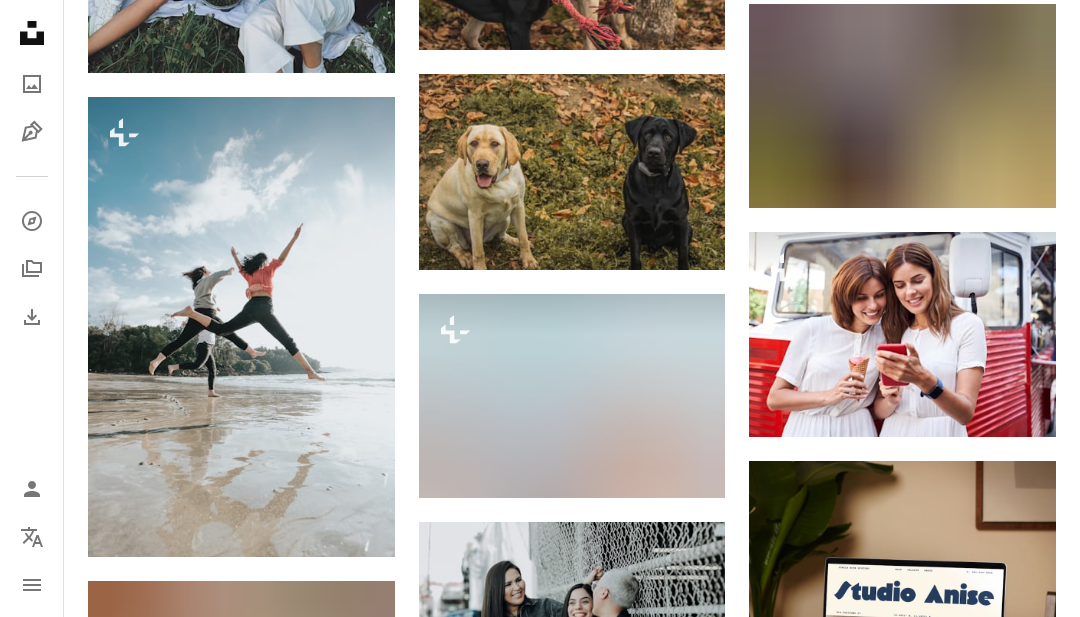 scroll, scrollTop: 7211, scrollLeft: 0, axis: vertical 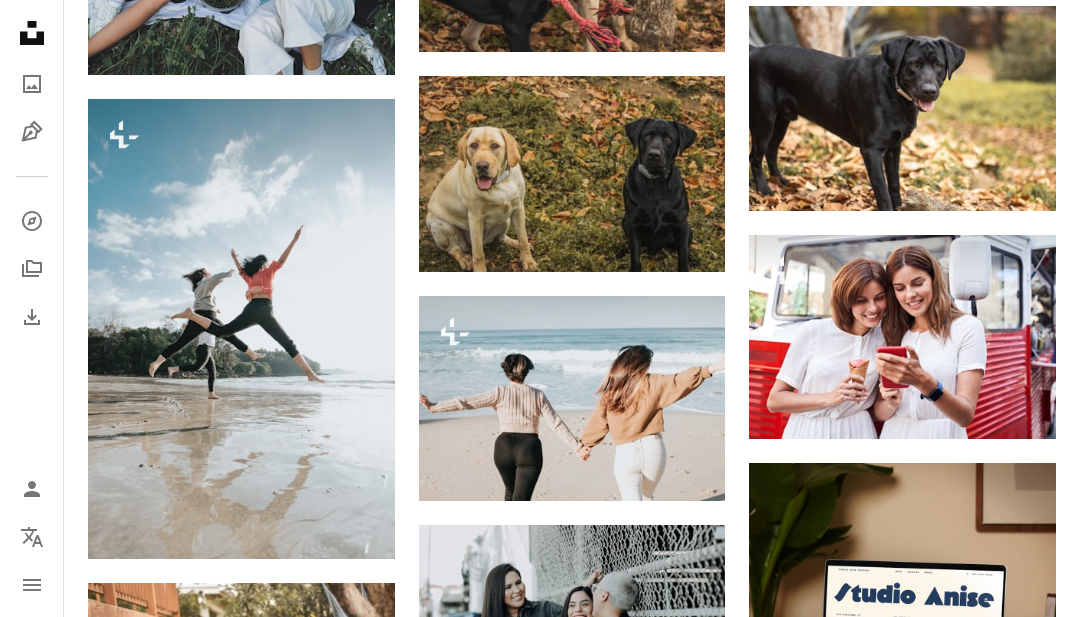 click at bounding box center (902, 337) 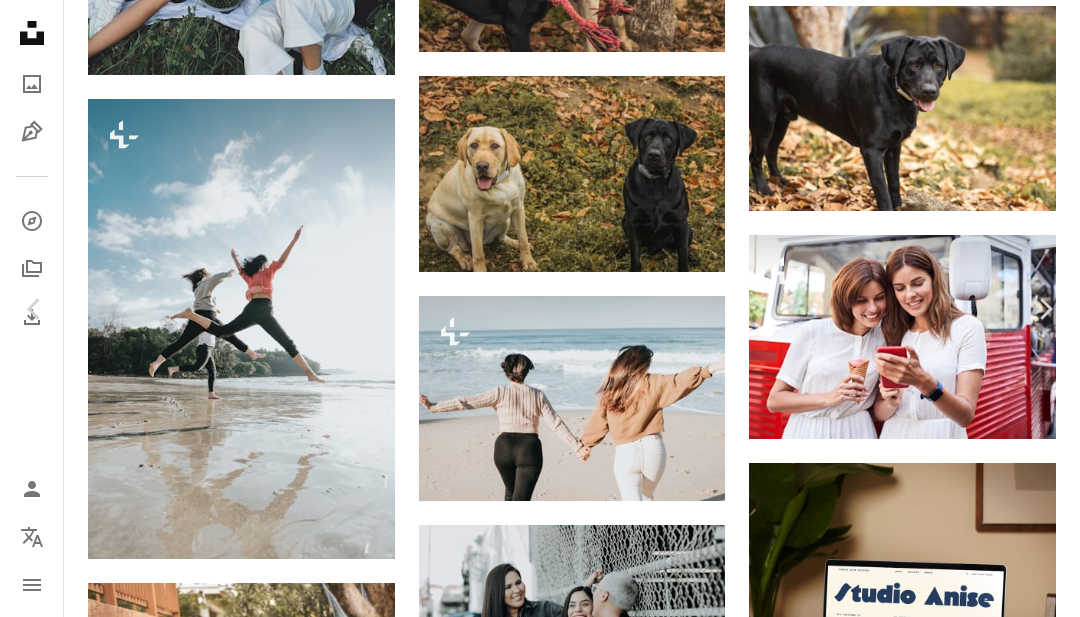 scroll, scrollTop: 6866, scrollLeft: 0, axis: vertical 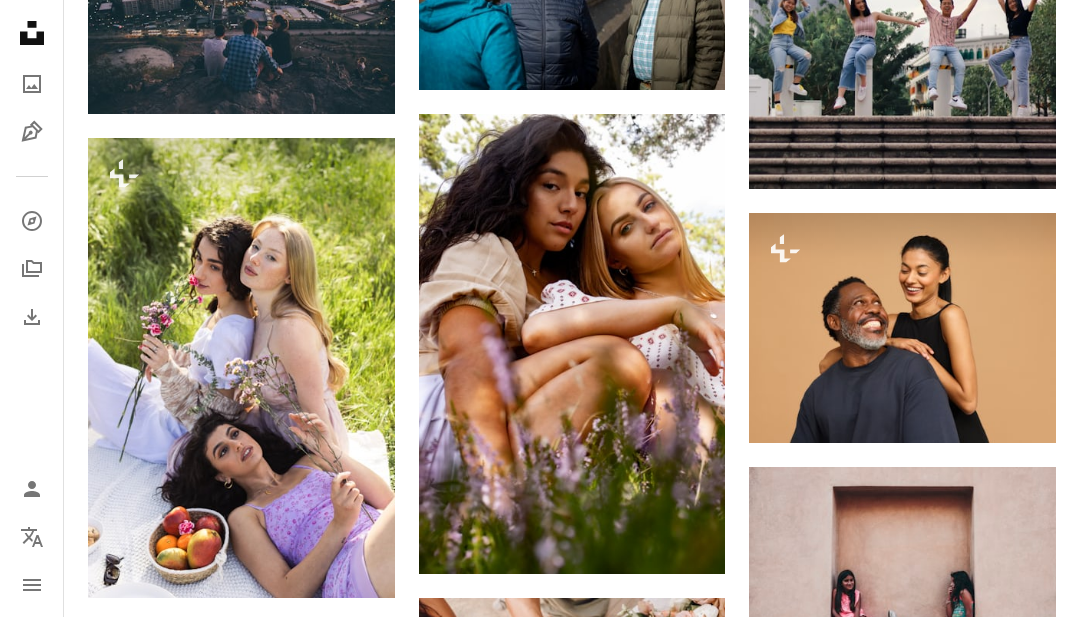 click at bounding box center (572, 344) 